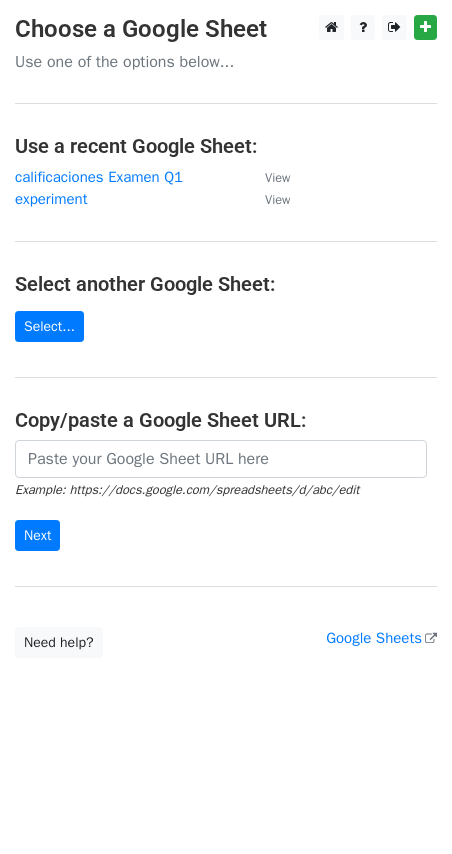 scroll, scrollTop: 0, scrollLeft: 0, axis: both 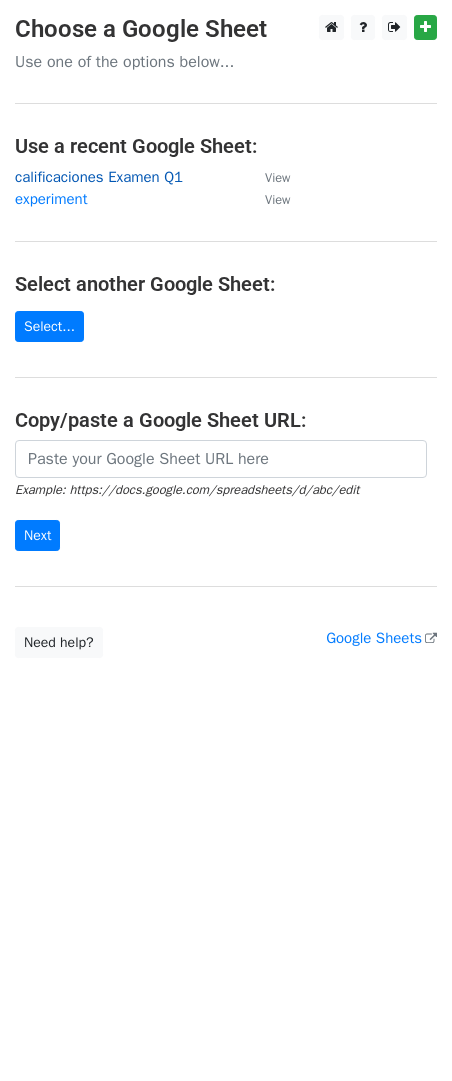 click on "calificaciones Examen Q1" at bounding box center [99, 177] 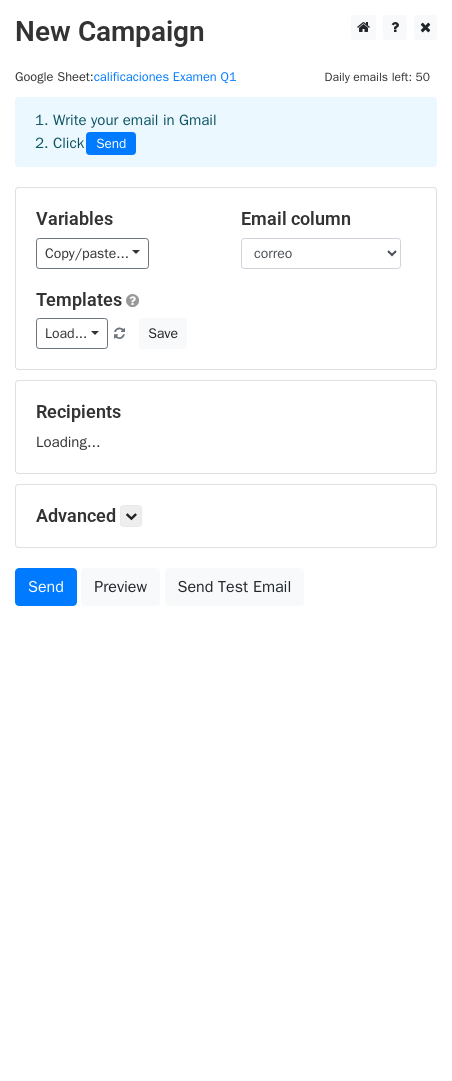 scroll, scrollTop: 0, scrollLeft: 0, axis: both 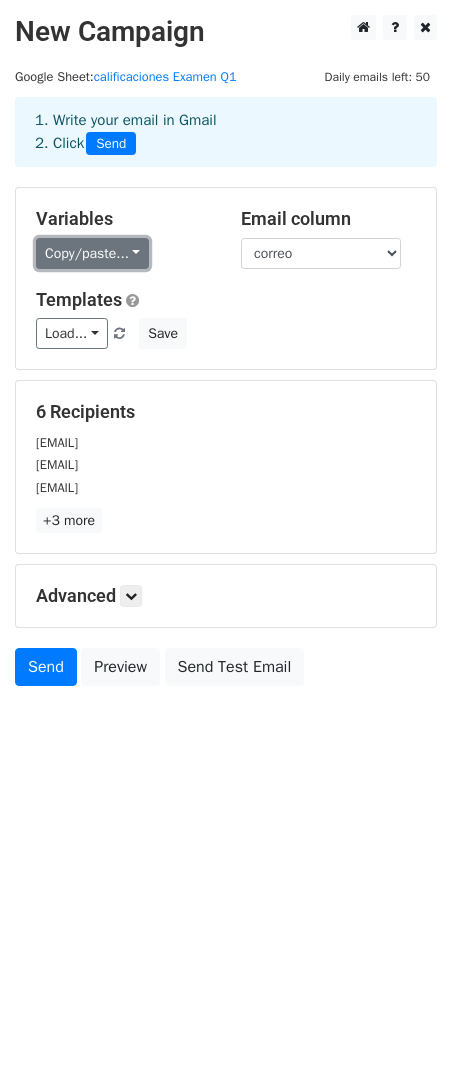 click on "Copy/paste..." at bounding box center (92, 253) 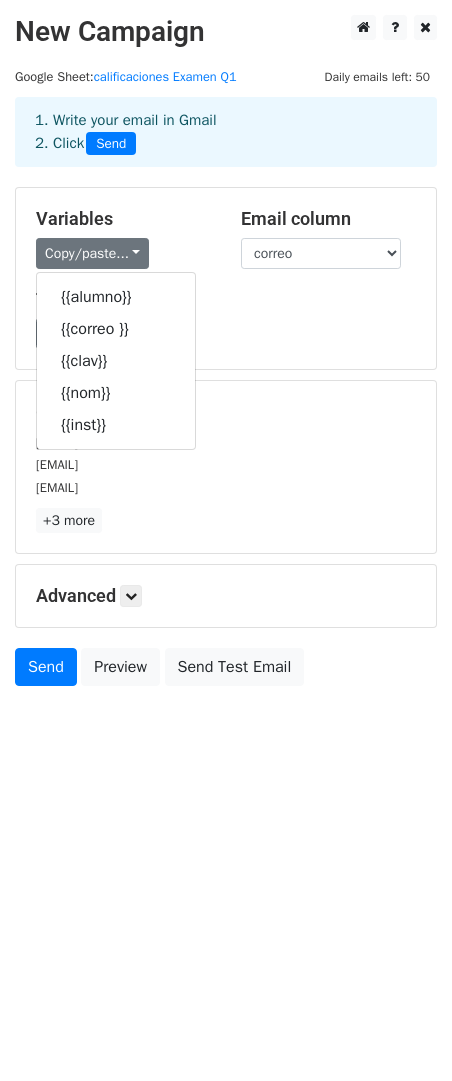 click on "Load...
No templates saved
Save" at bounding box center (226, 333) 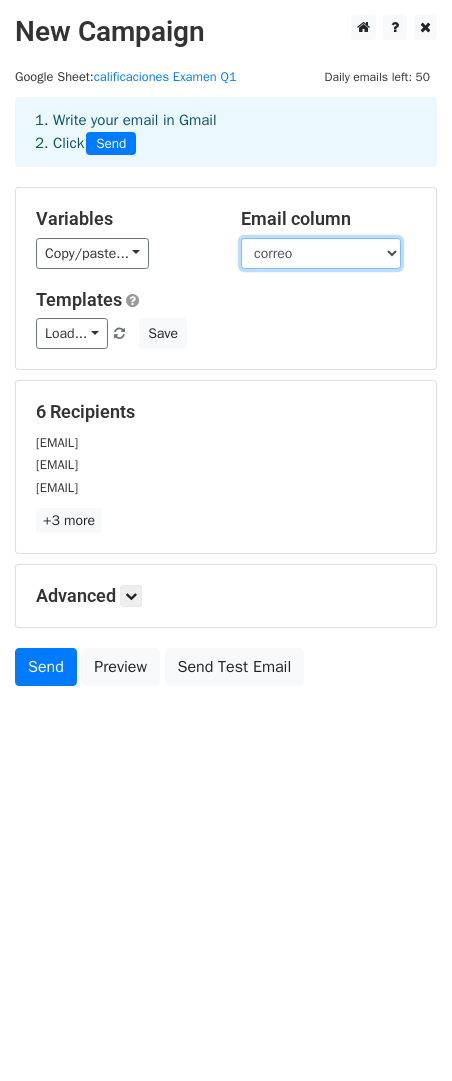 click on "alumno
correo
clav
nom
inst" at bounding box center [321, 253] 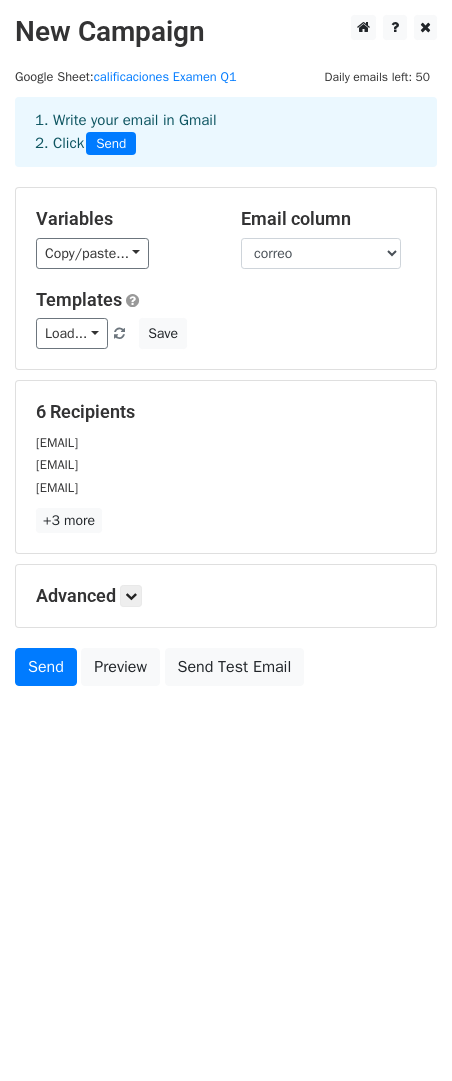 click on "1. Write your email in Gmail
2. Click
Send" at bounding box center [226, 147] 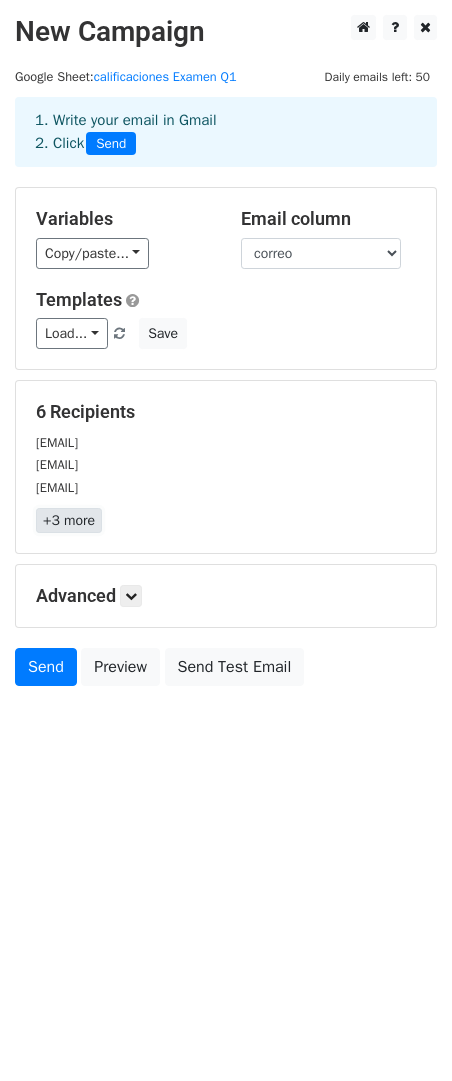 click on "+3 more" at bounding box center [69, 520] 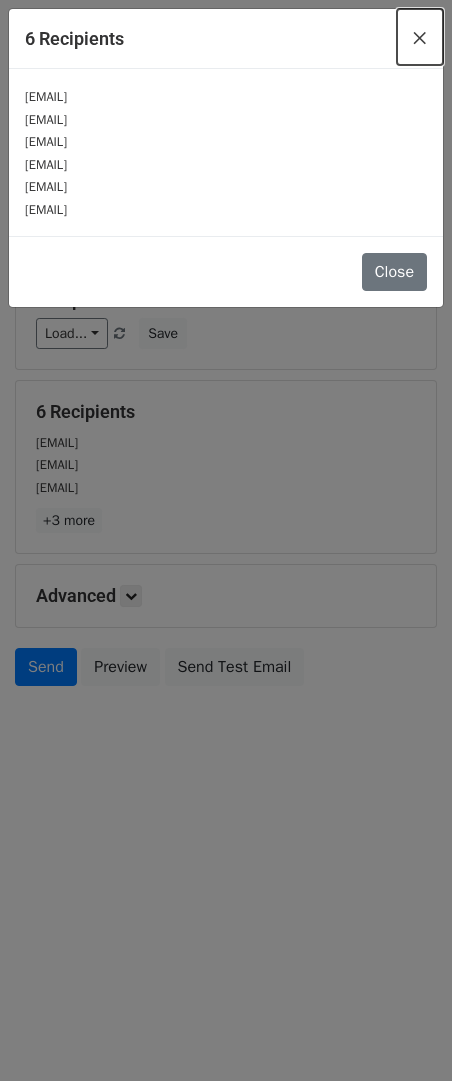 click on "×" at bounding box center (420, 37) 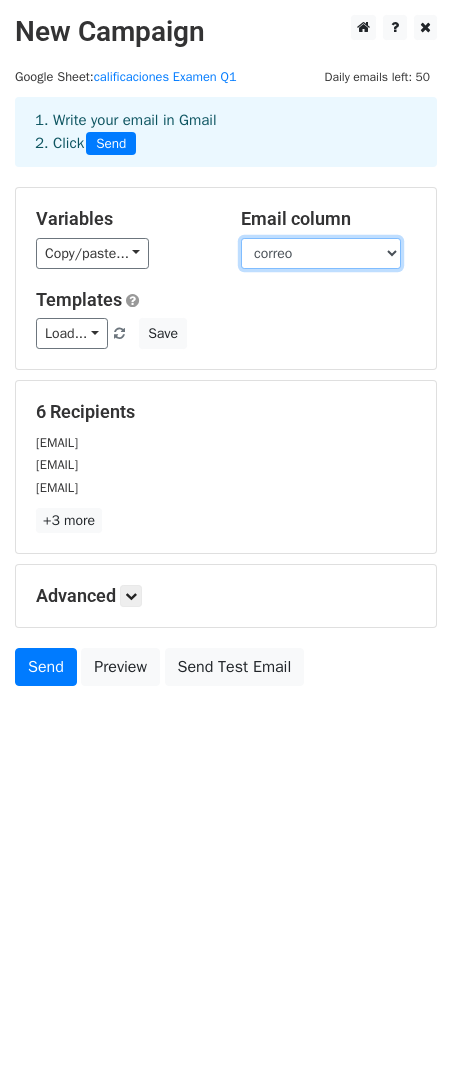 click on "alumno
correo
clav
nom
inst" at bounding box center (321, 253) 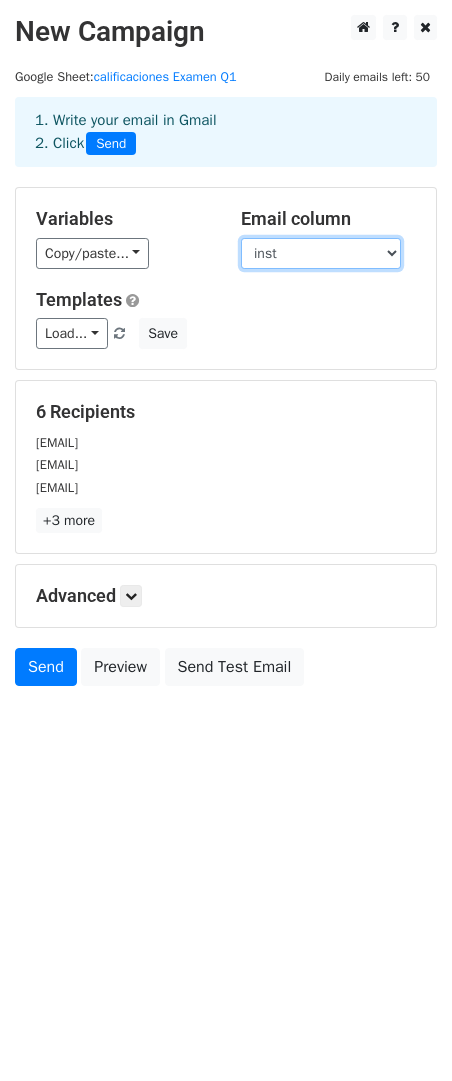 click on "alumno
correo
clav
nom
inst" at bounding box center (321, 253) 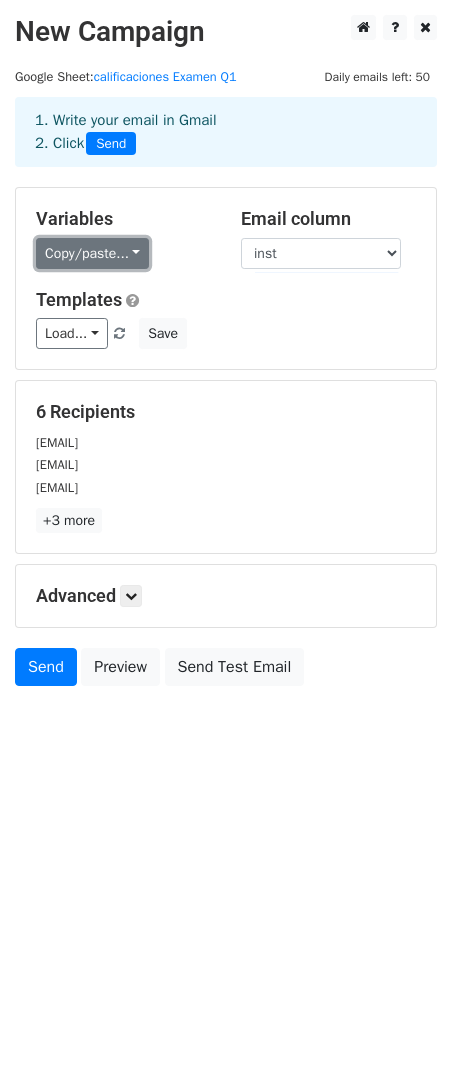 click on "Copy/paste..." at bounding box center (92, 253) 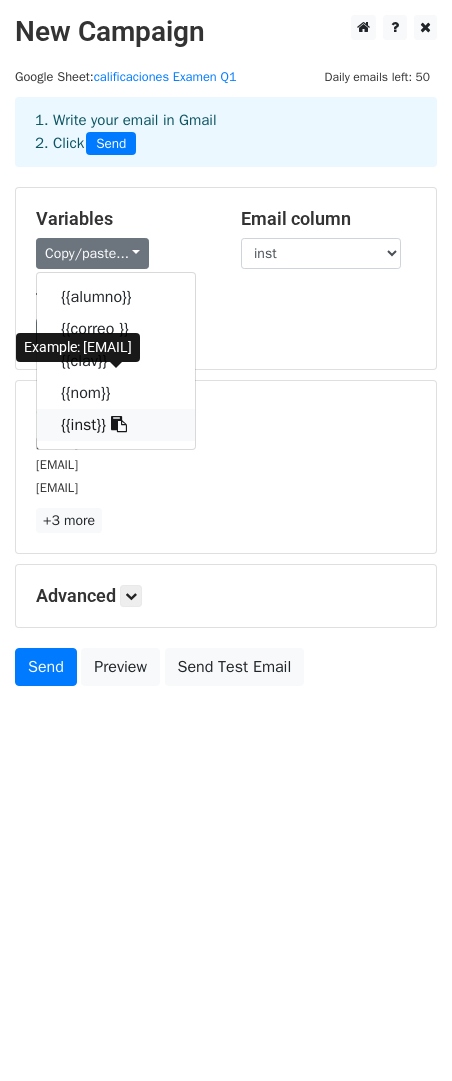 click on "{{inst}}" at bounding box center (116, 425) 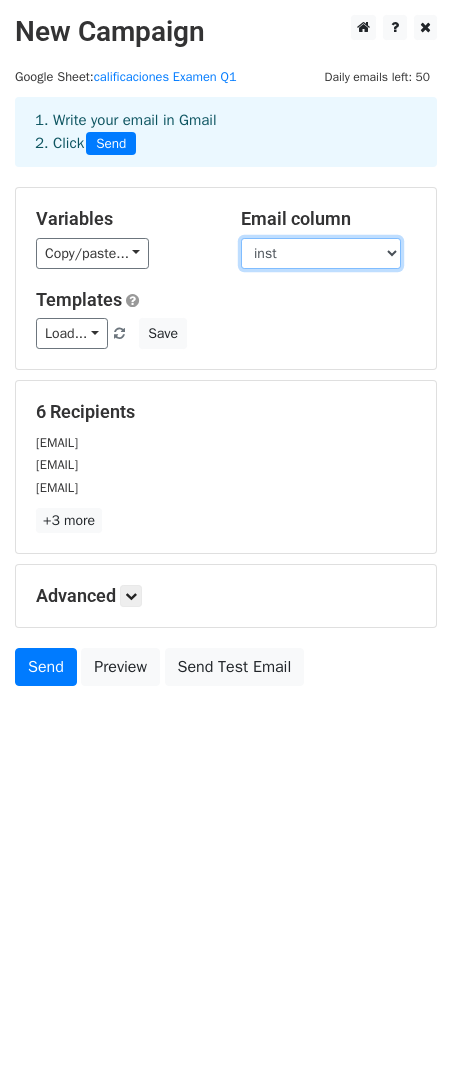 click on "alumno
correo
clav
nom
inst" at bounding box center (321, 253) 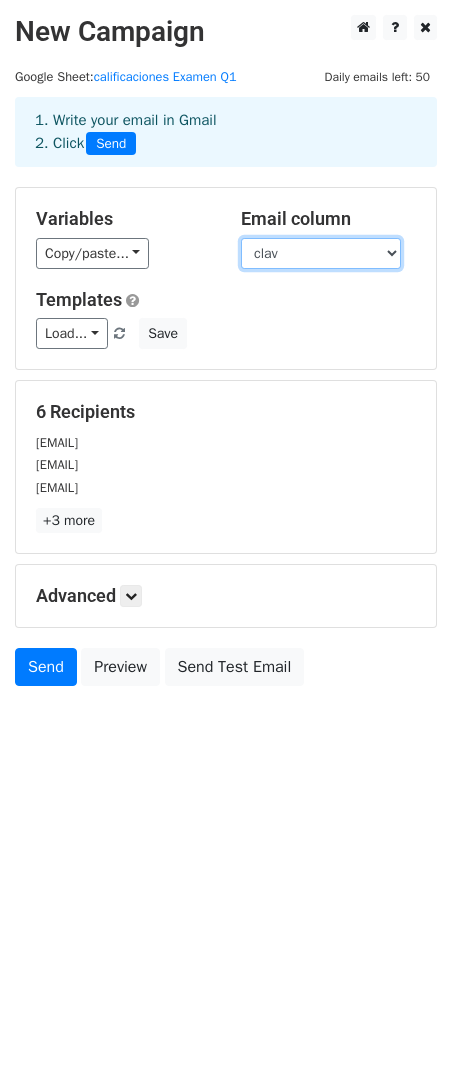 click on "alumno
correo
clav
nom
inst" at bounding box center (321, 253) 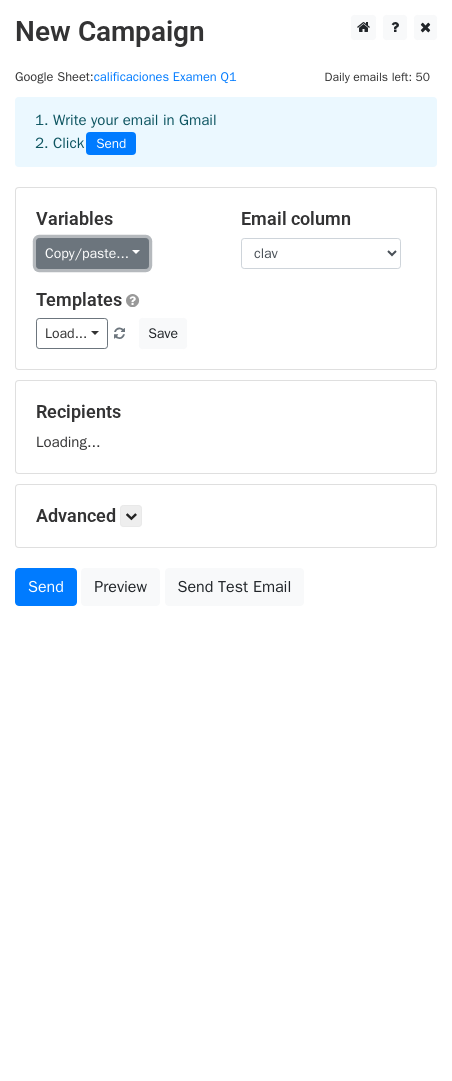 click on "Copy/paste..." at bounding box center [92, 253] 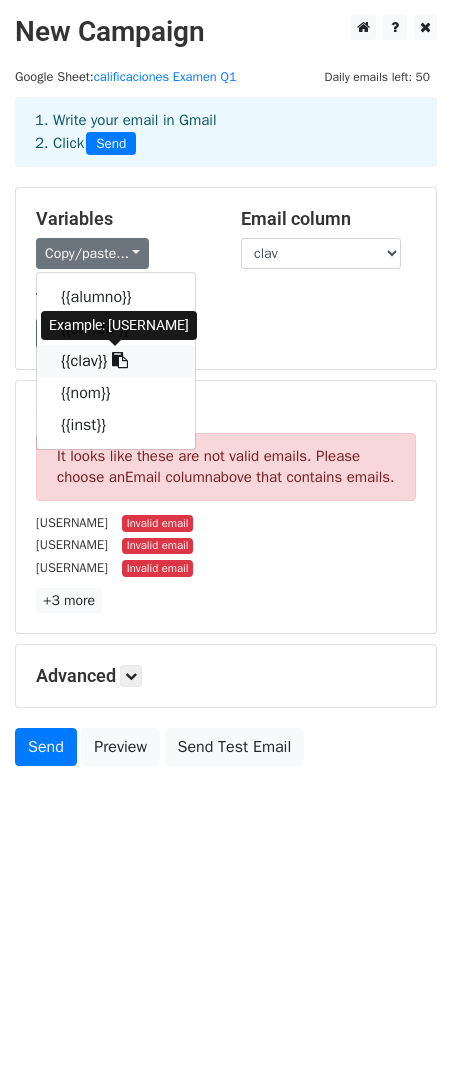 click on "{{clav}}" at bounding box center (116, 361) 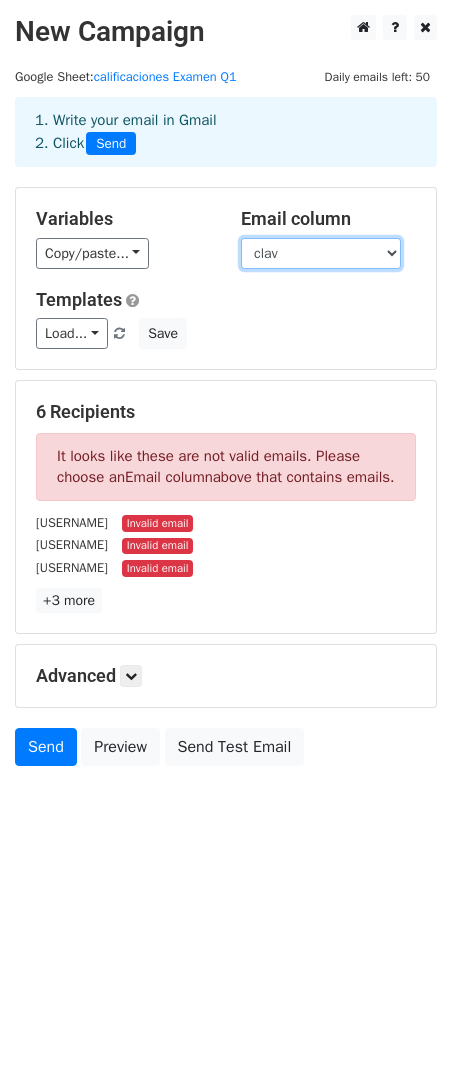 click on "alumno
correo
clav
nom
inst" at bounding box center [321, 253] 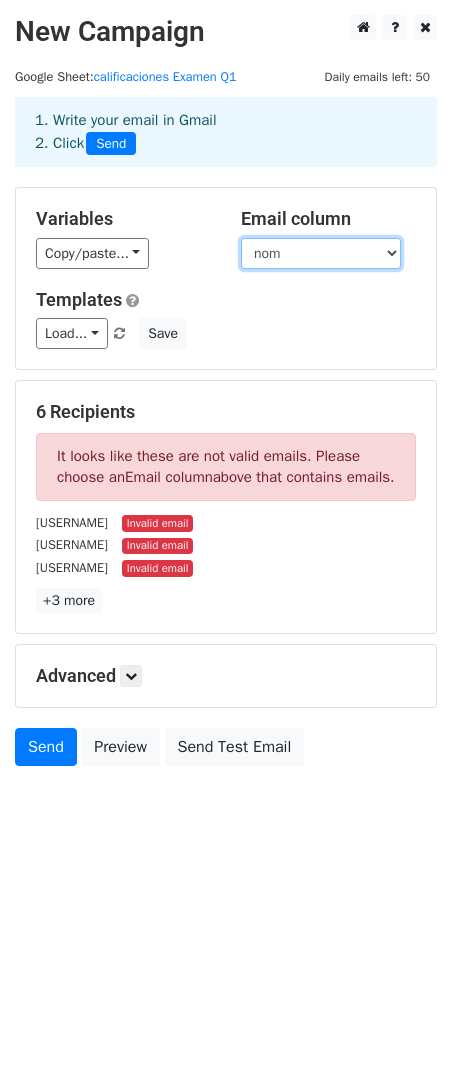 click on "alumno
correo
clav
nom
inst" at bounding box center [321, 253] 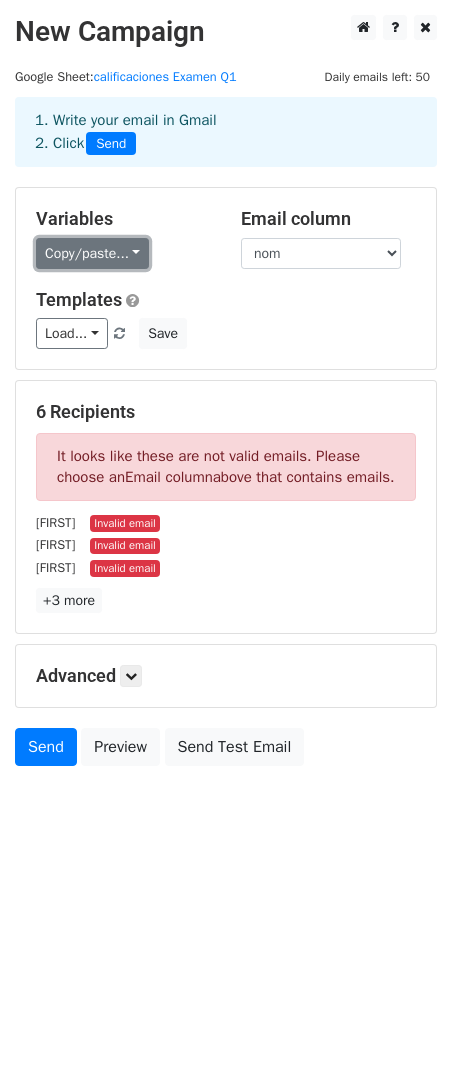 click on "Copy/paste..." at bounding box center (92, 253) 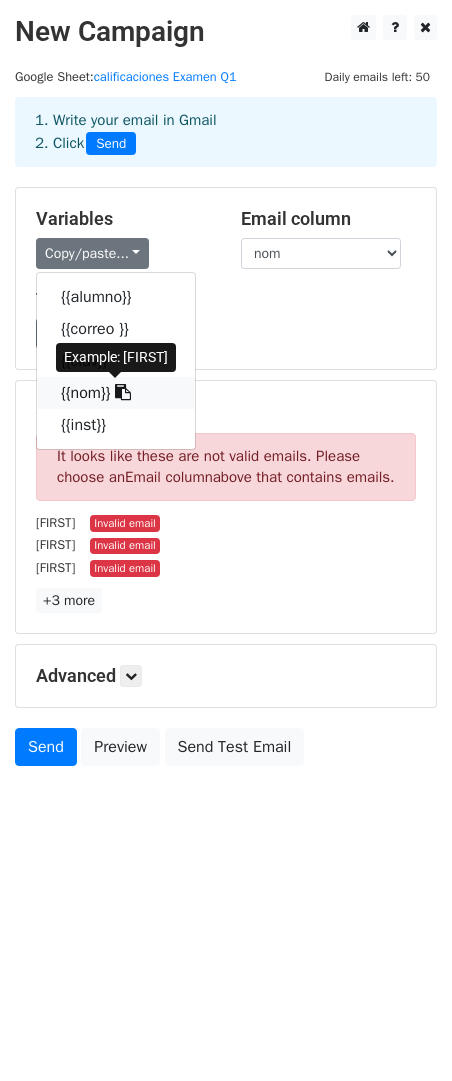 click at bounding box center (123, 392) 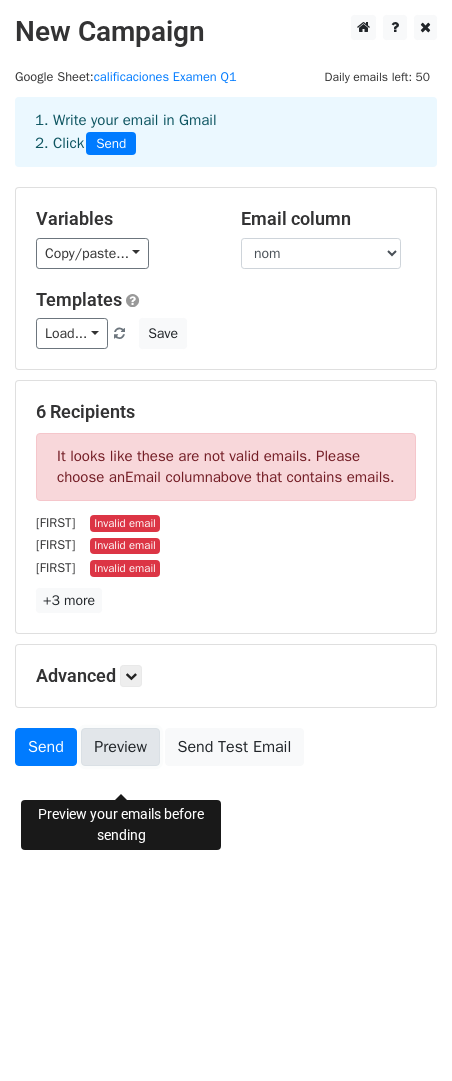 click on "Preview" at bounding box center (120, 747) 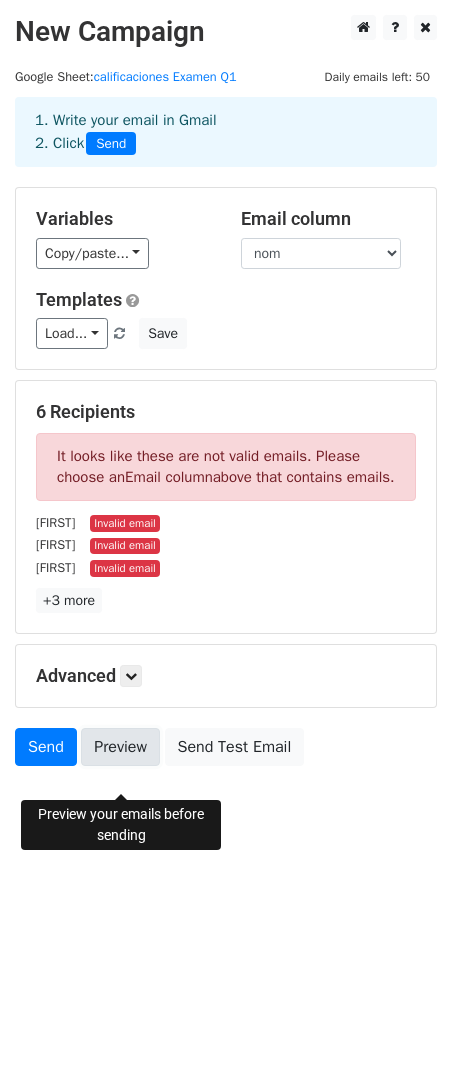 click on "Preview" at bounding box center (120, 747) 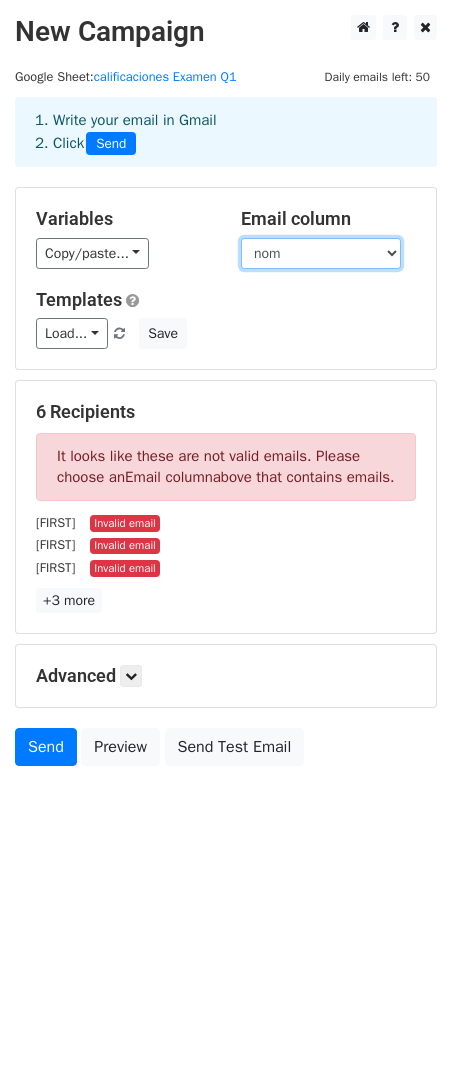 click on "alumno
correo
clav
nom
inst" at bounding box center [321, 253] 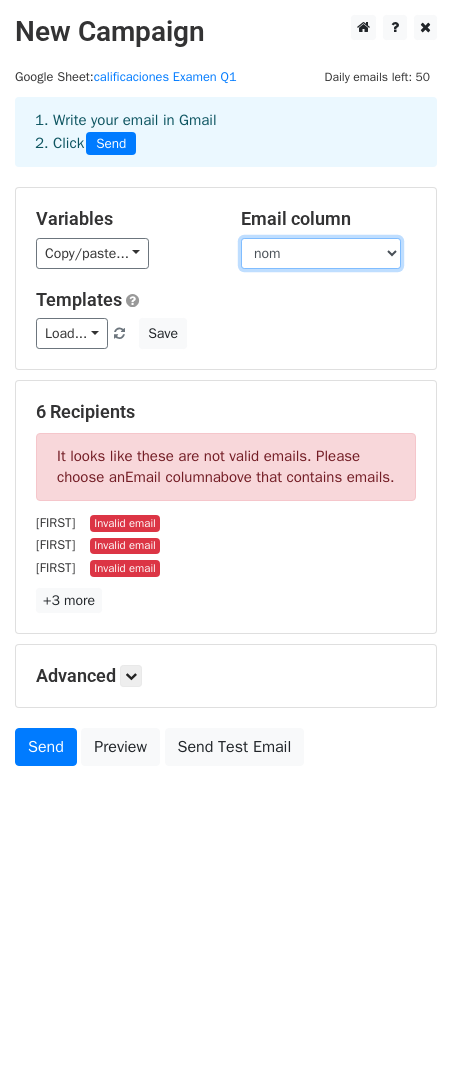 select on "correo" 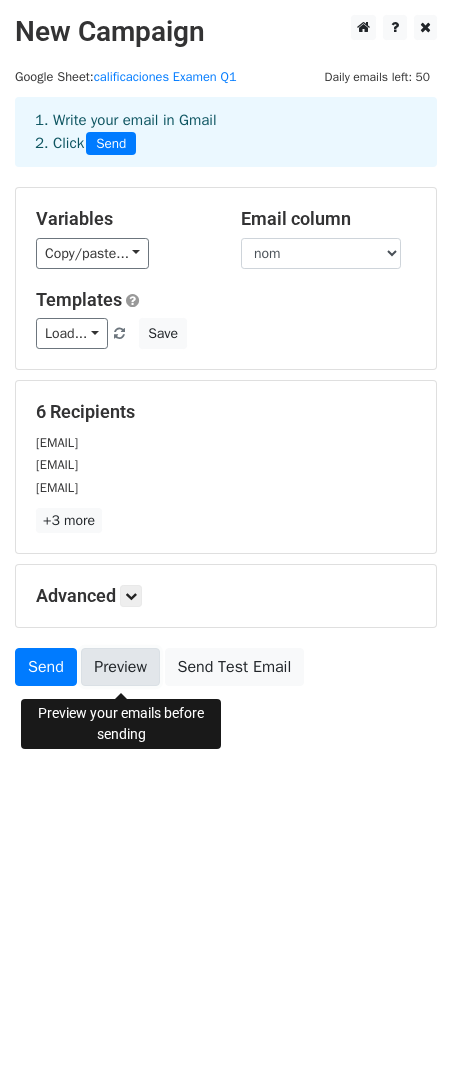 click on "Preview" at bounding box center (120, 667) 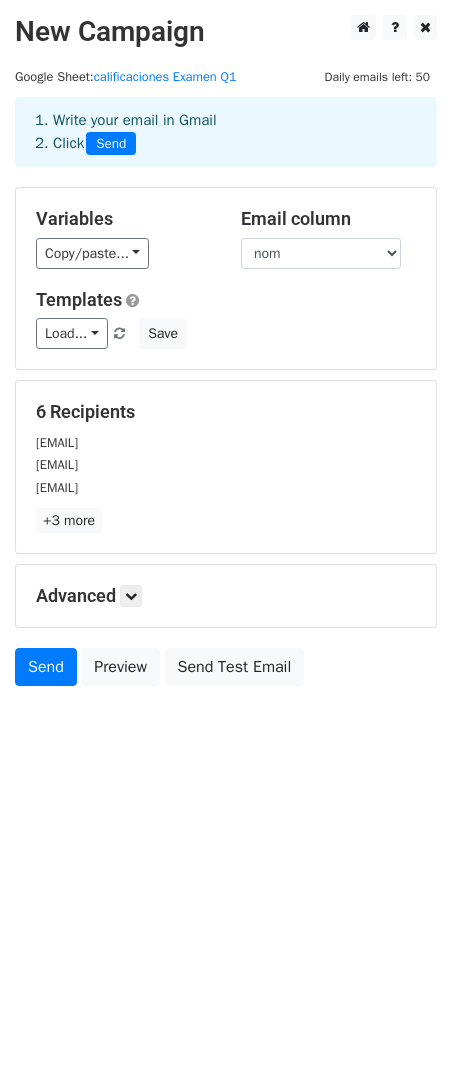 click on "New Campaign
Daily emails left: 50
Google Sheet:
calificaciones Examen Q1
1. Write your email in Gmail
2. Click
Send
Variables
Copy/paste...
{{alumno}}
{{correo }}
{{clav}}
{{nom}}
{{inst}}
Email column
alumno
correo
clav
nom
inst
Templates
Load...
No templates saved
Save
6 Recipients
vacosta.hyundai@gmail.com
yuri.24@hotmail.com
andrea.lopez.falcones@gmail.com
+3 more
6 Recipients
×
vacosta.hyundai@gmail.com
yuri.24@hotmail.com
andrea.lopez.falcones@gmail.com
mjnavarro386@gmail.com
LEOPITA_P@HOTMAIL.COM
elimolinam@gmail.com
Close
Advanced
Tracking
Track Opens
UTM Codes
Track Clicks
Filters" at bounding box center (226, 540) 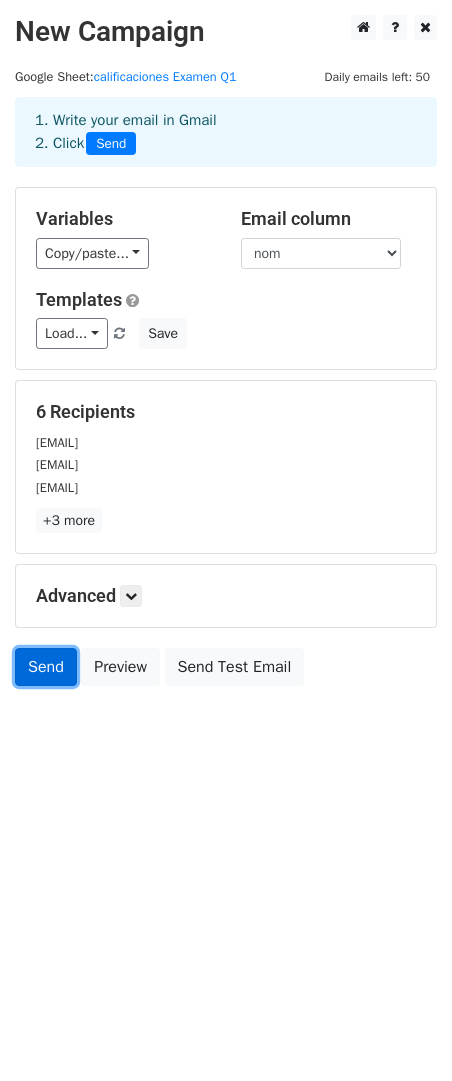 click on "Send" at bounding box center [46, 667] 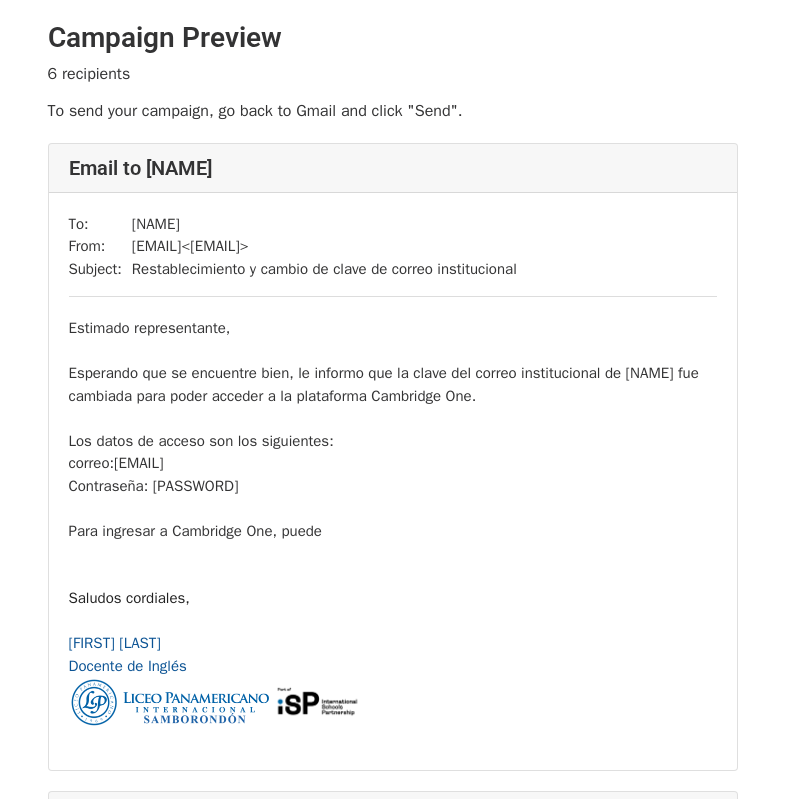 scroll, scrollTop: 0, scrollLeft: 0, axis: both 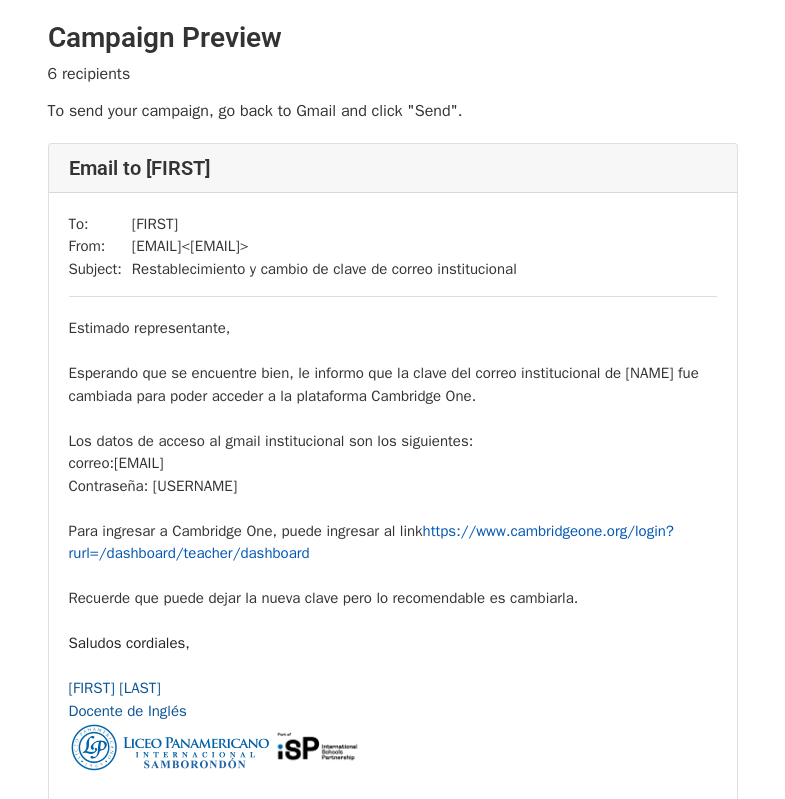 click on "https://www.cambridgeone.org/login?rurl=/dashboard/teacher/dashboard" at bounding box center [371, 542] 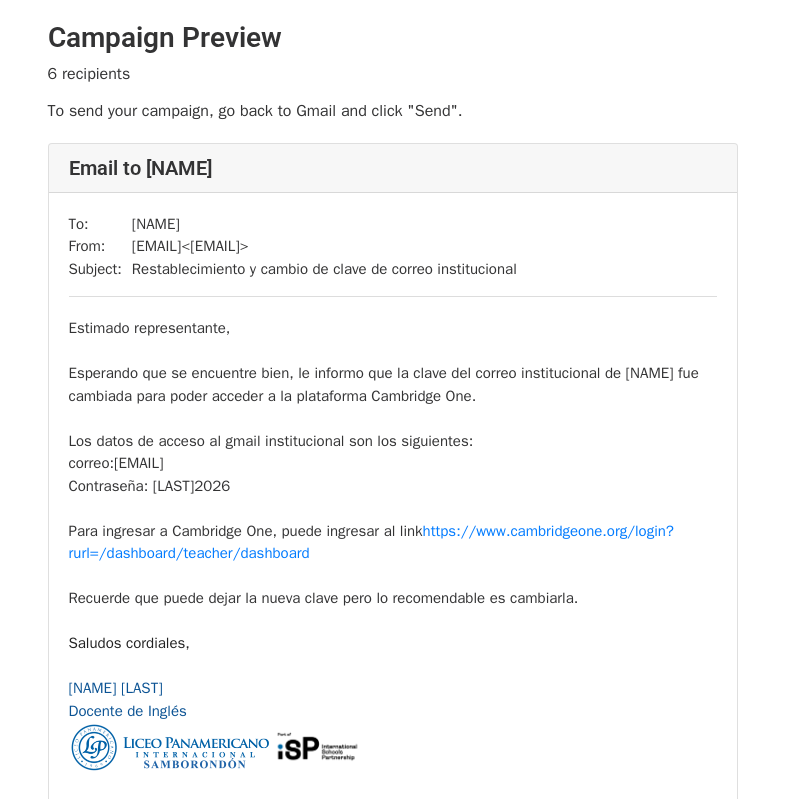 scroll, scrollTop: 0, scrollLeft: 0, axis: both 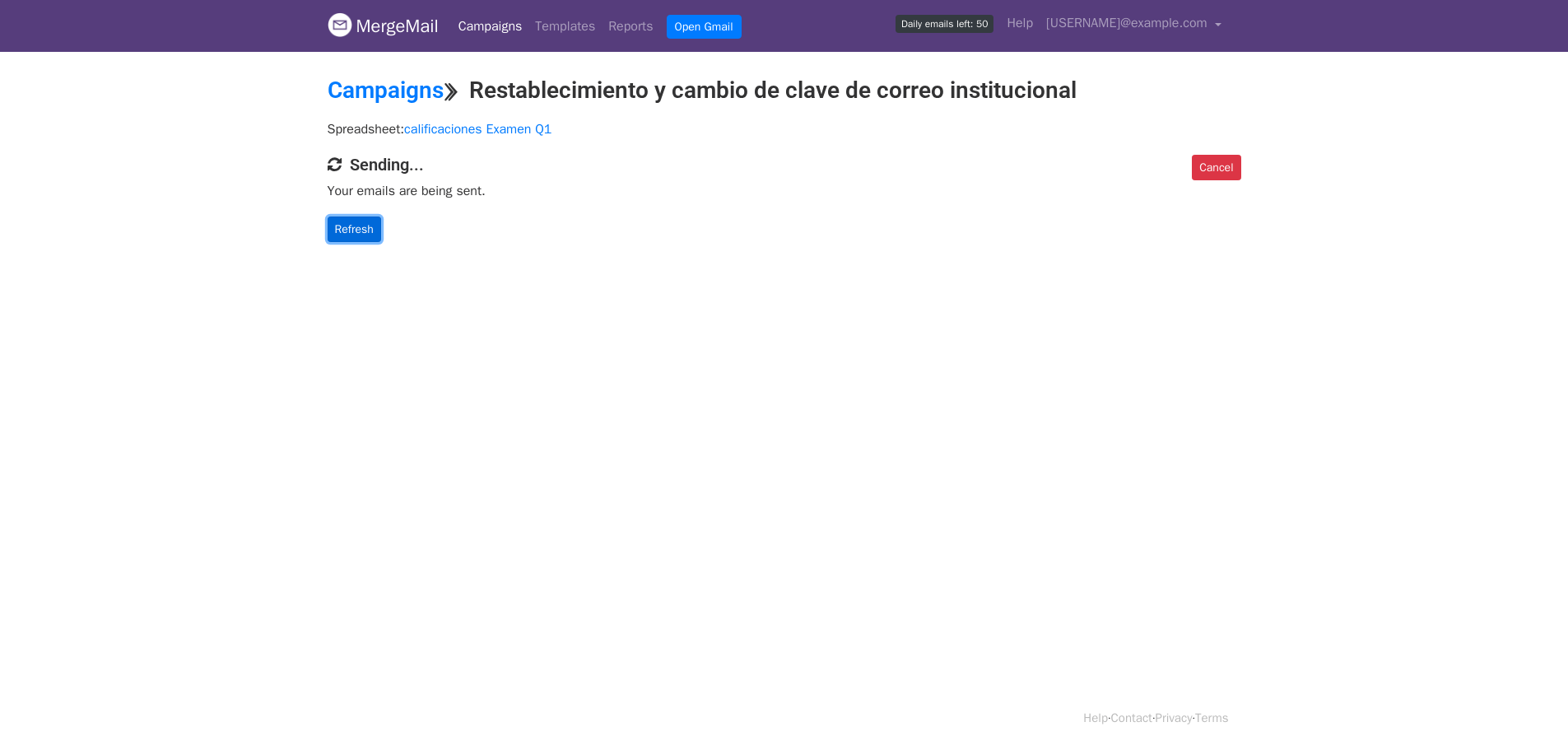 click on "Refresh" at bounding box center [354, 229] 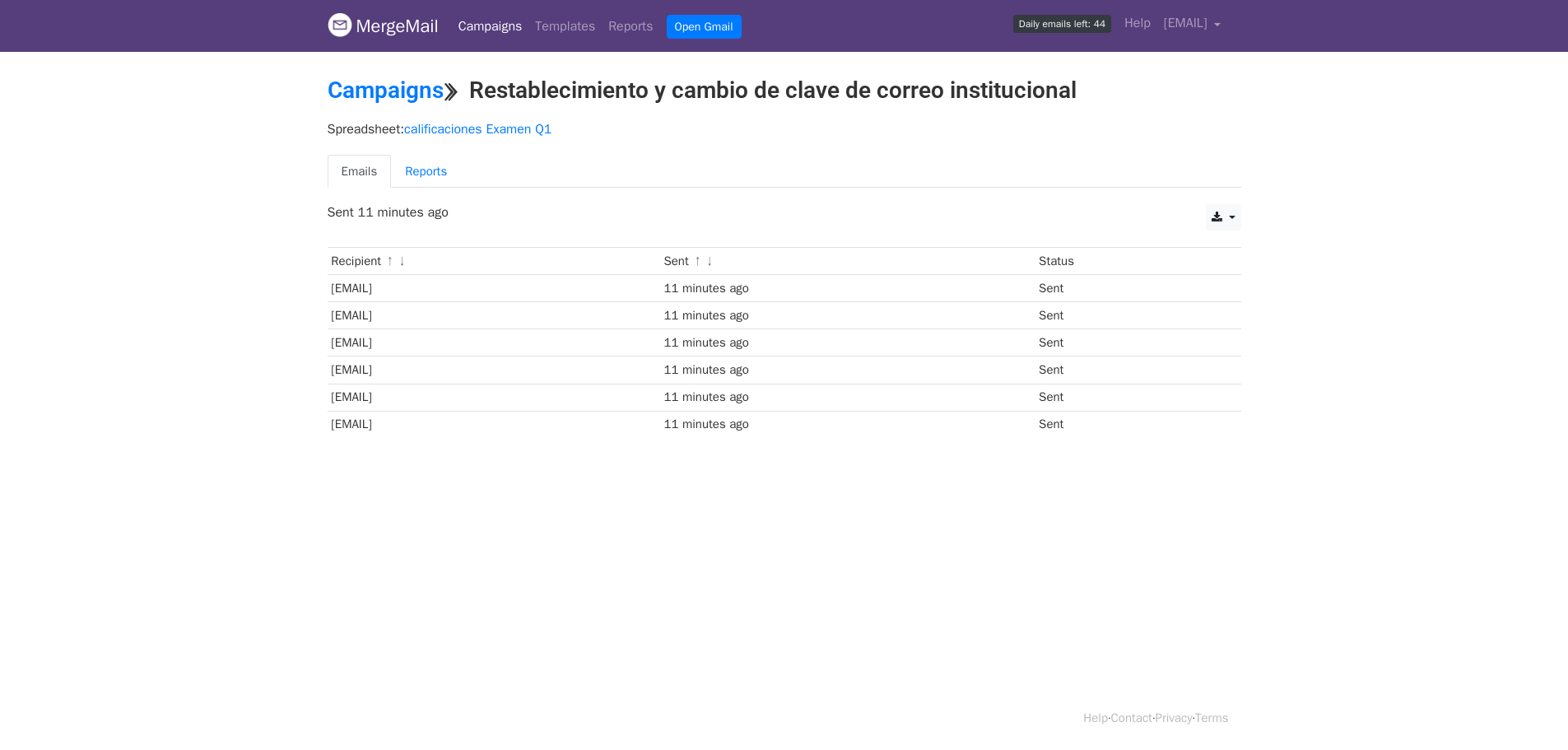 scroll, scrollTop: 0, scrollLeft: 0, axis: both 